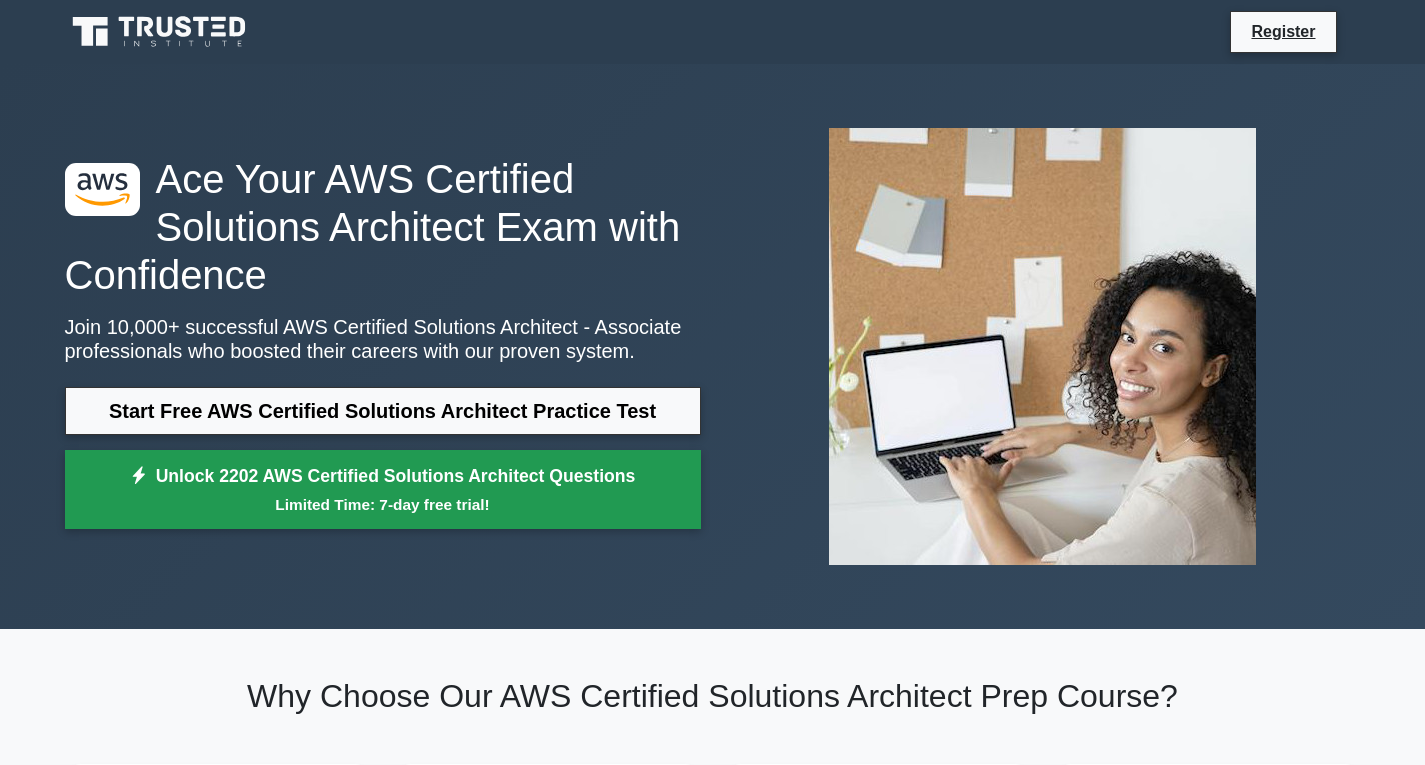 scroll, scrollTop: 0, scrollLeft: 0, axis: both 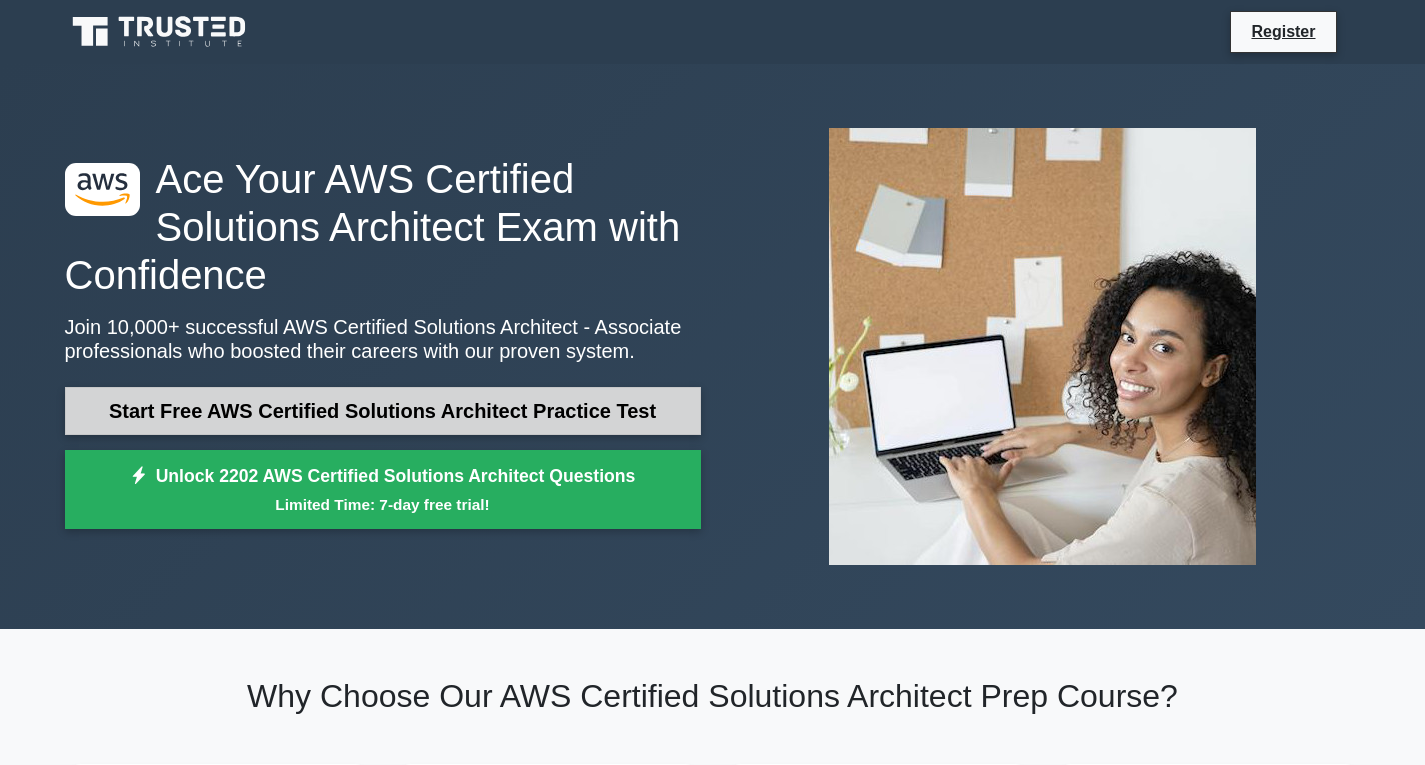 click on "Start Free AWS Certified Solutions Architect Practice Test" at bounding box center [383, 411] 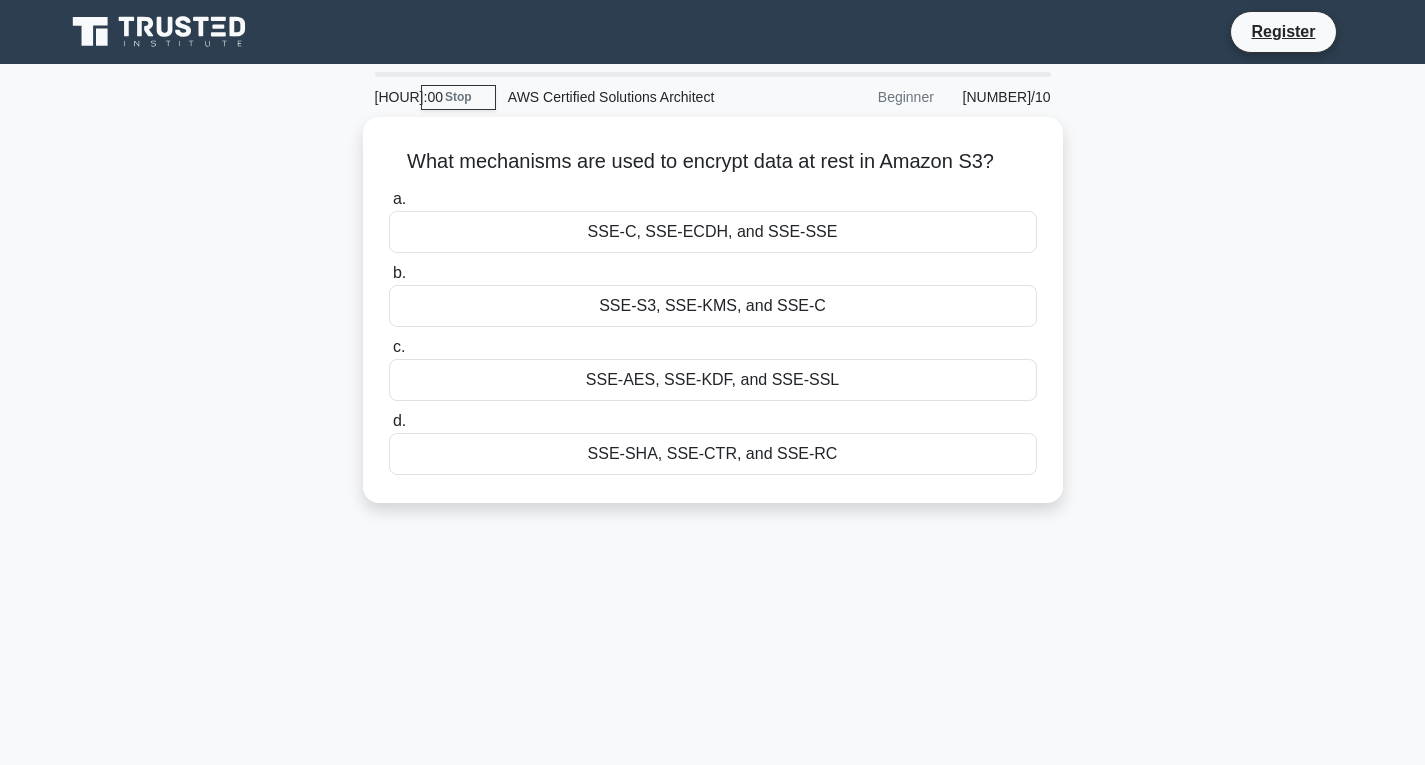 scroll, scrollTop: 0, scrollLeft: 0, axis: both 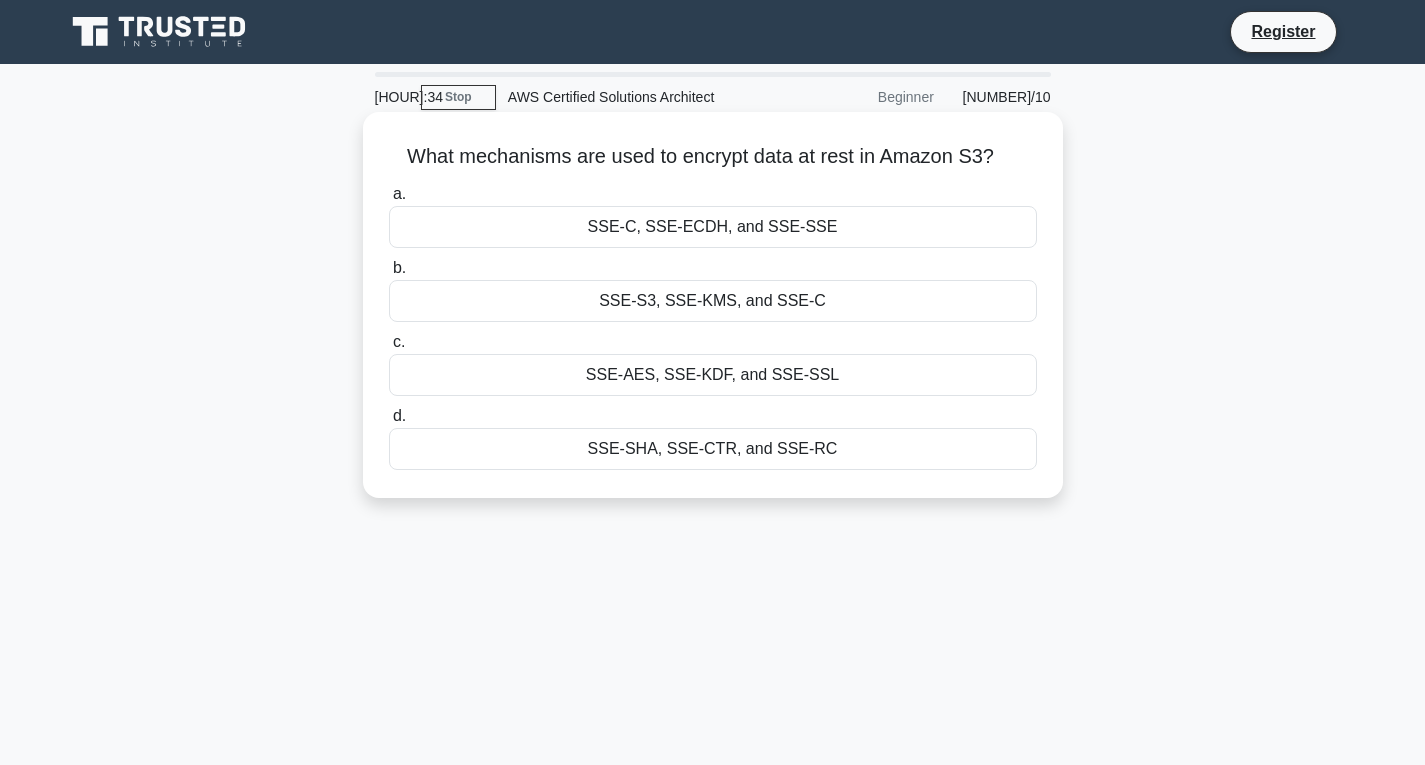 click on "SSE-S3, SSE-KMS, and SSE-C" at bounding box center [713, 301] 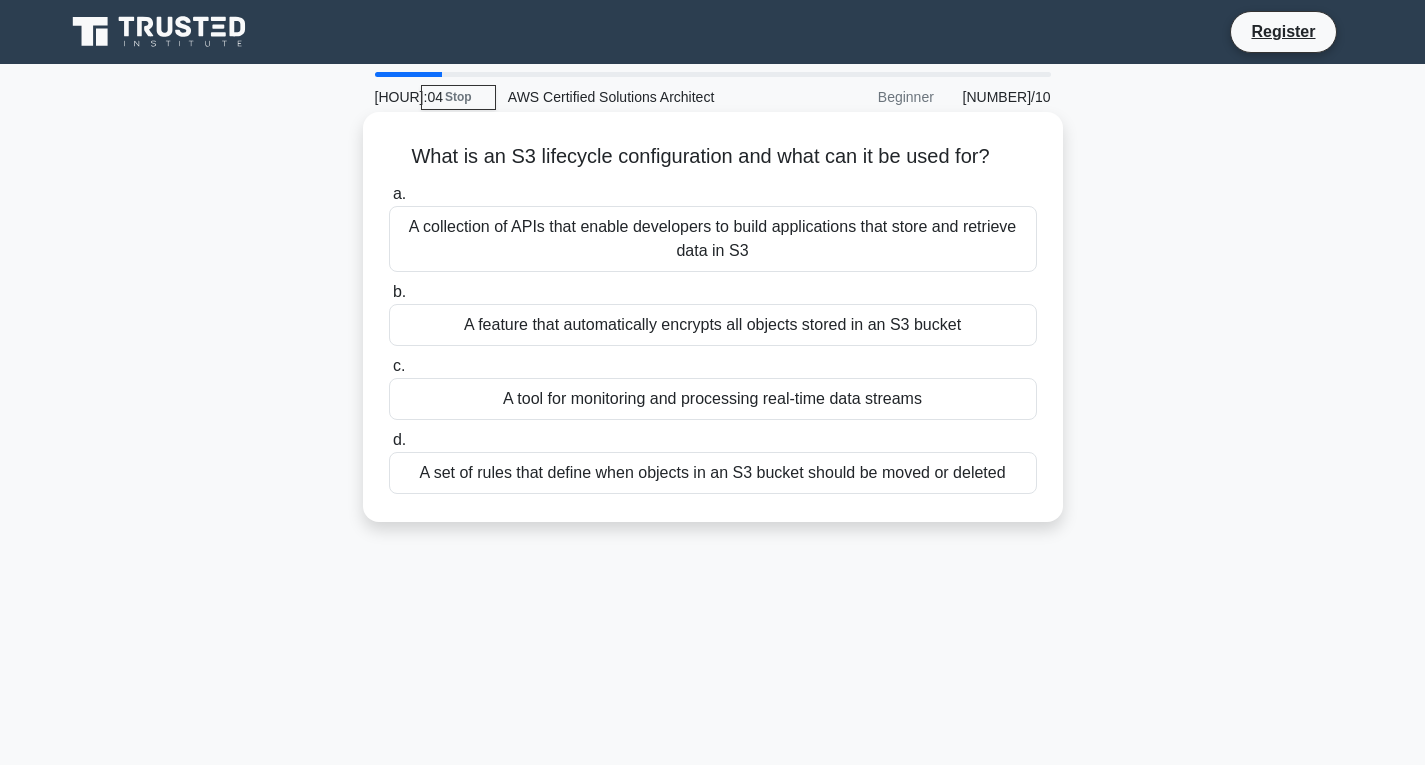 click on "A set of rules that define when objects in an S3 bucket should be moved or deleted" at bounding box center [713, 473] 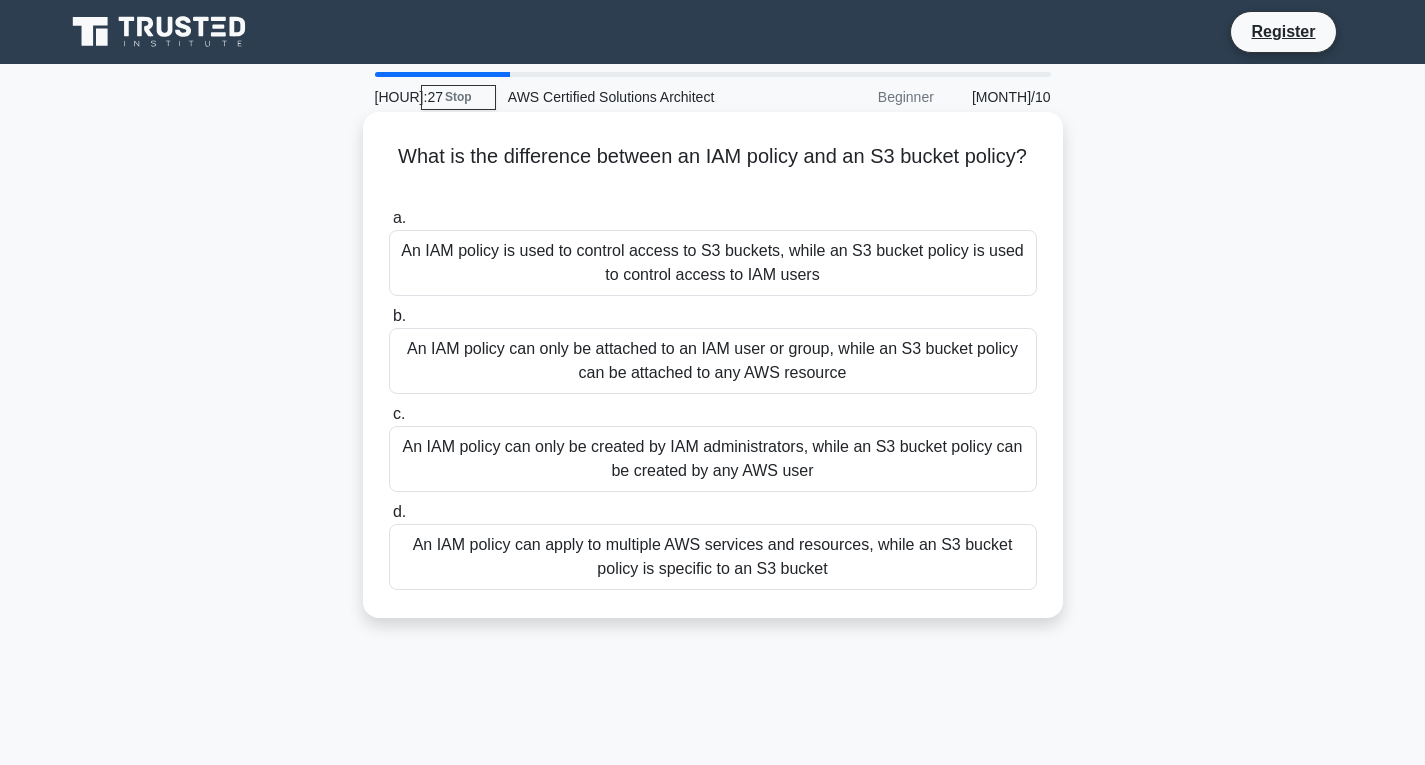 click on "An IAM policy can apply to multiple AWS services and resources, while an S3 bucket policy is specific to an S3 bucket" at bounding box center (713, 557) 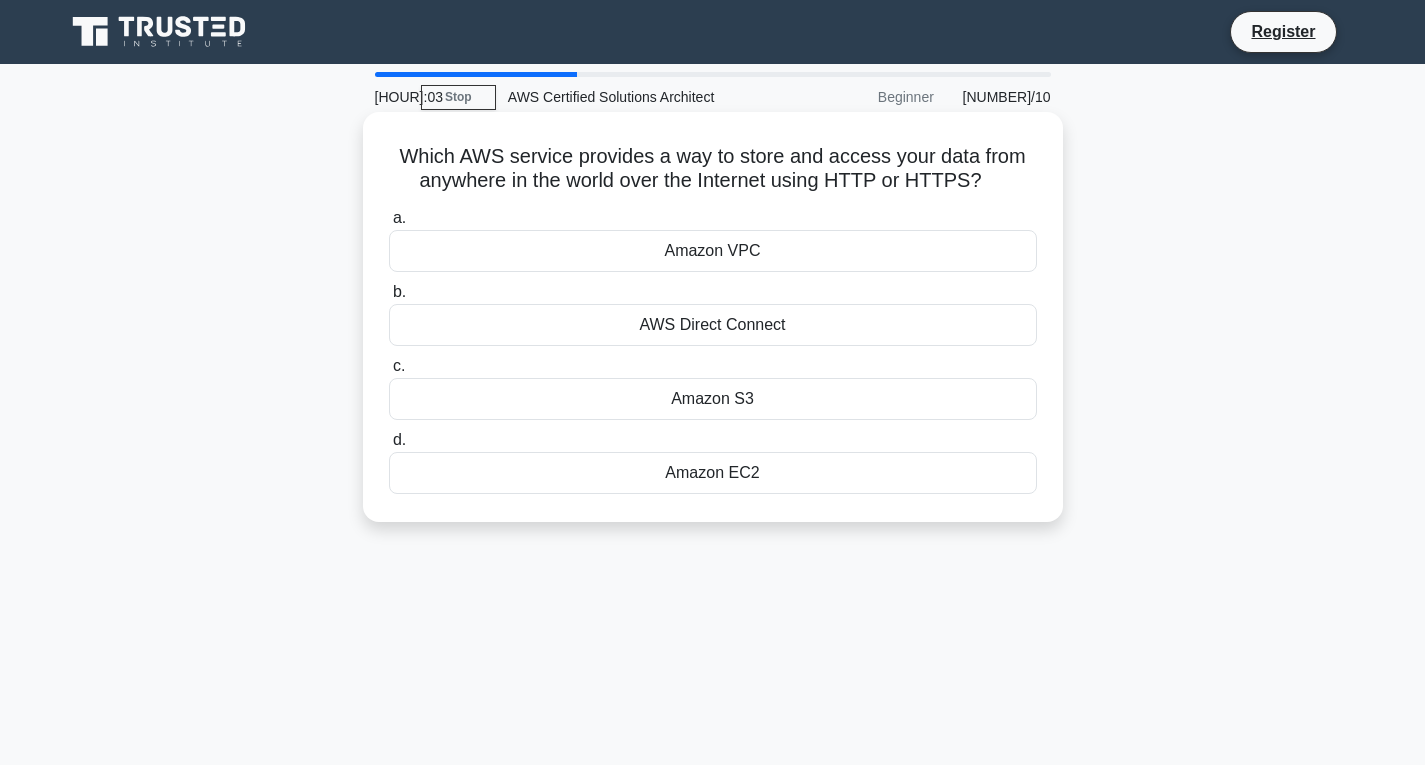 click on "AWS Direct Connect" at bounding box center [713, 325] 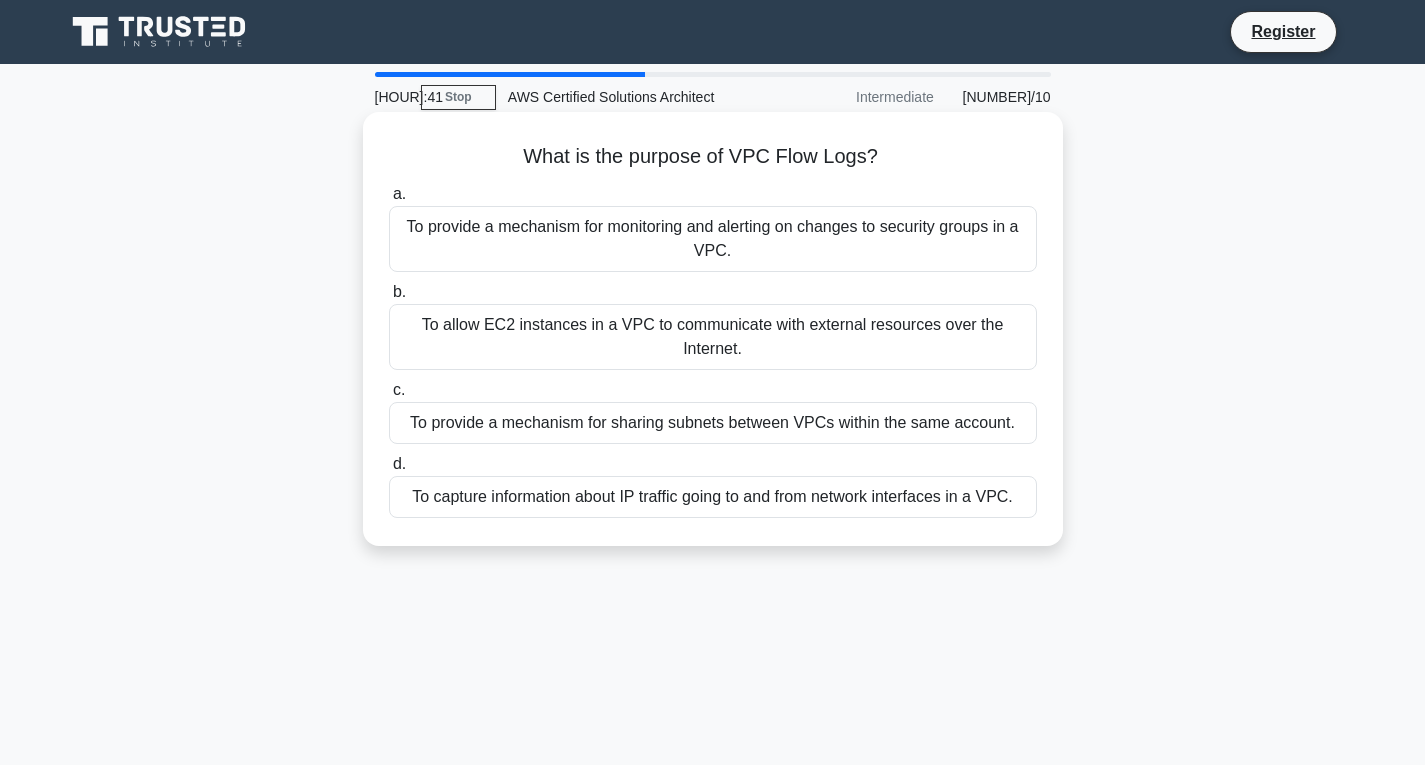 click on "To provide a mechanism for sharing subnets between VPCs within the same account." at bounding box center (713, 423) 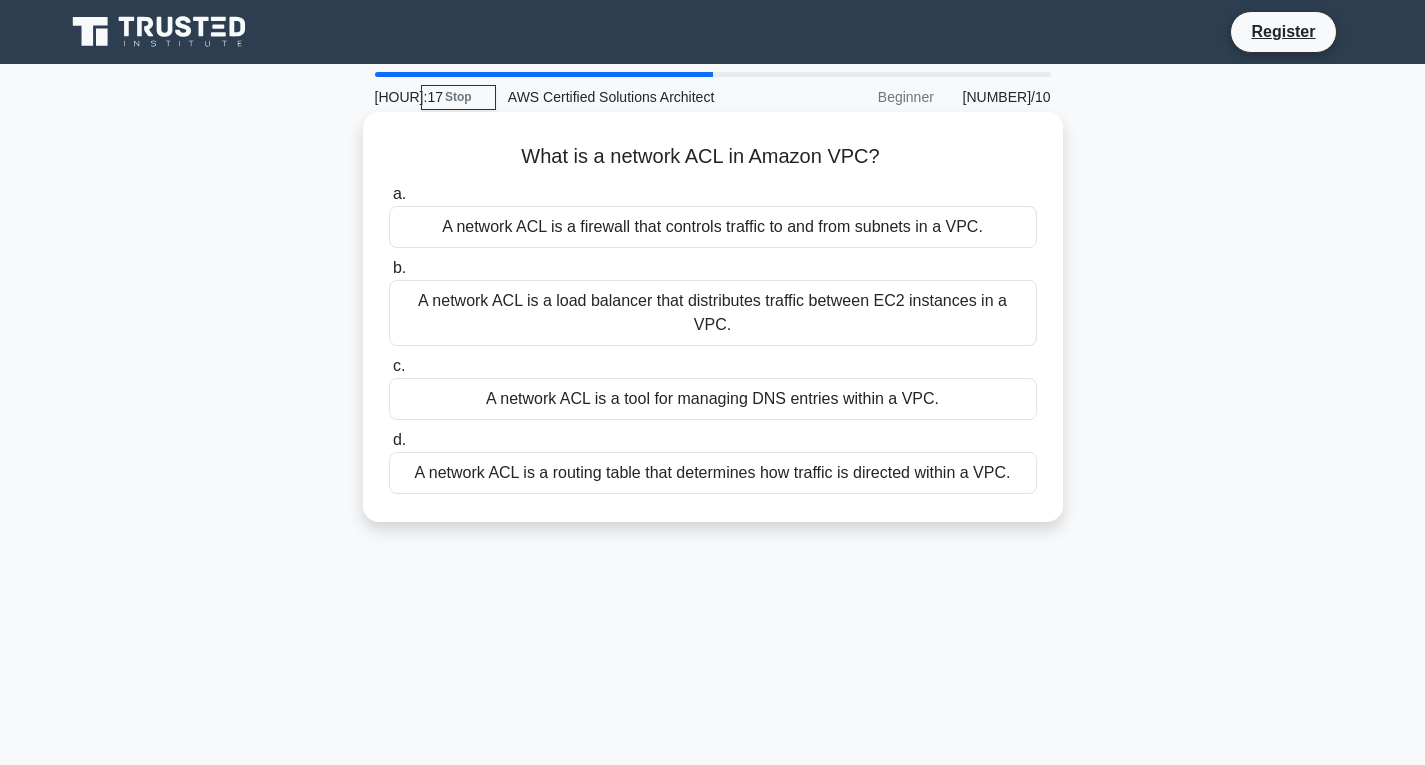 click on "A network ACL is a firewall that controls traffic to and from subnets in a VPC." at bounding box center (713, 227) 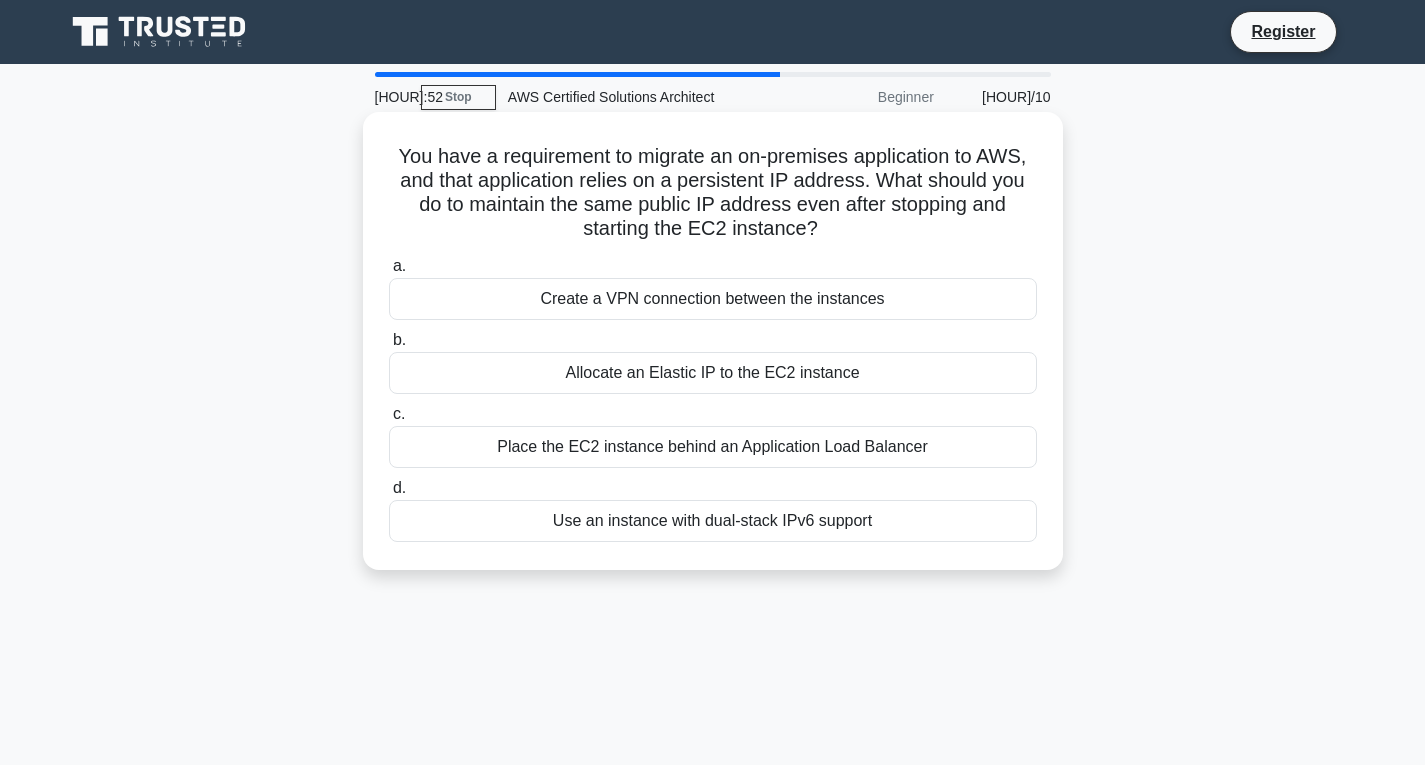 click on "Allocate an Elastic IP to the EC2 instance" at bounding box center (713, 373) 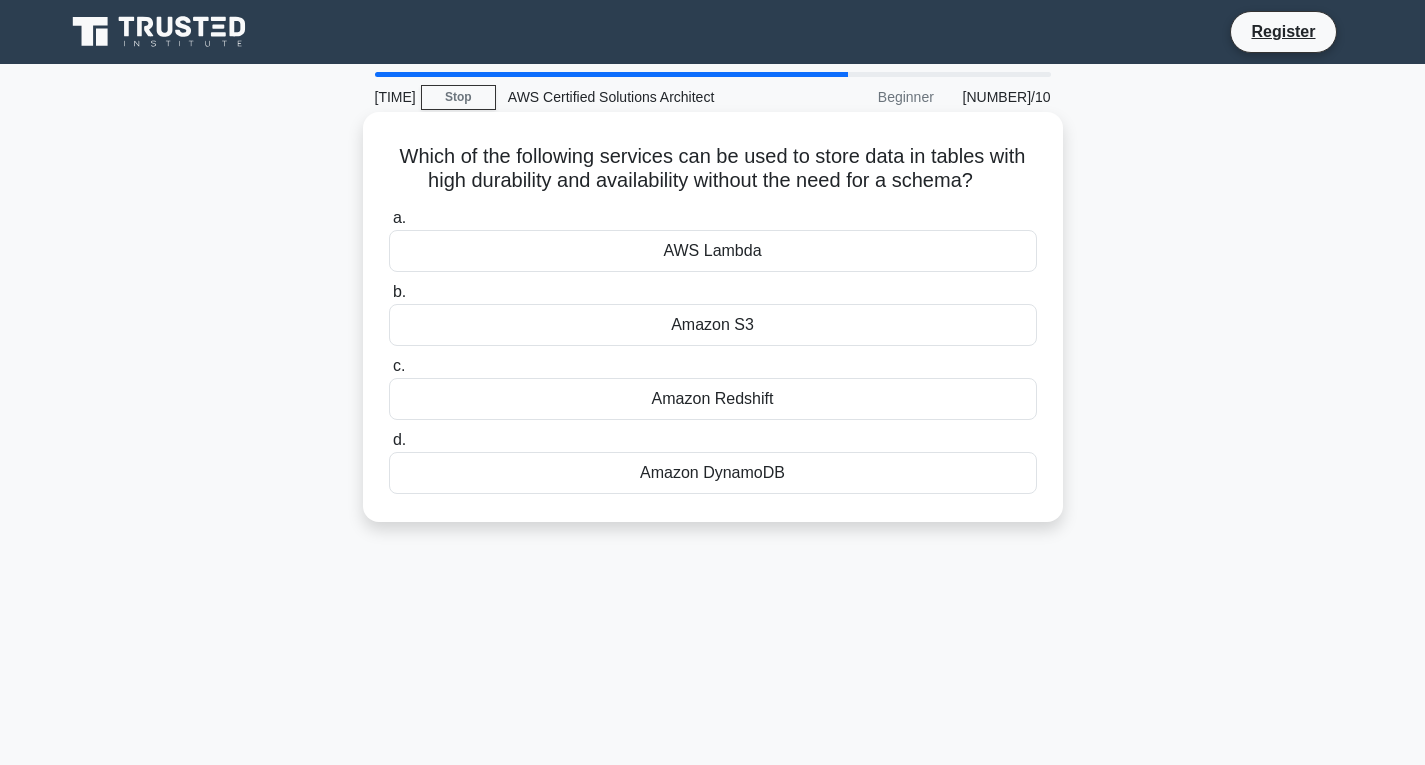click on "Amazon DynamoDB" at bounding box center (713, 473) 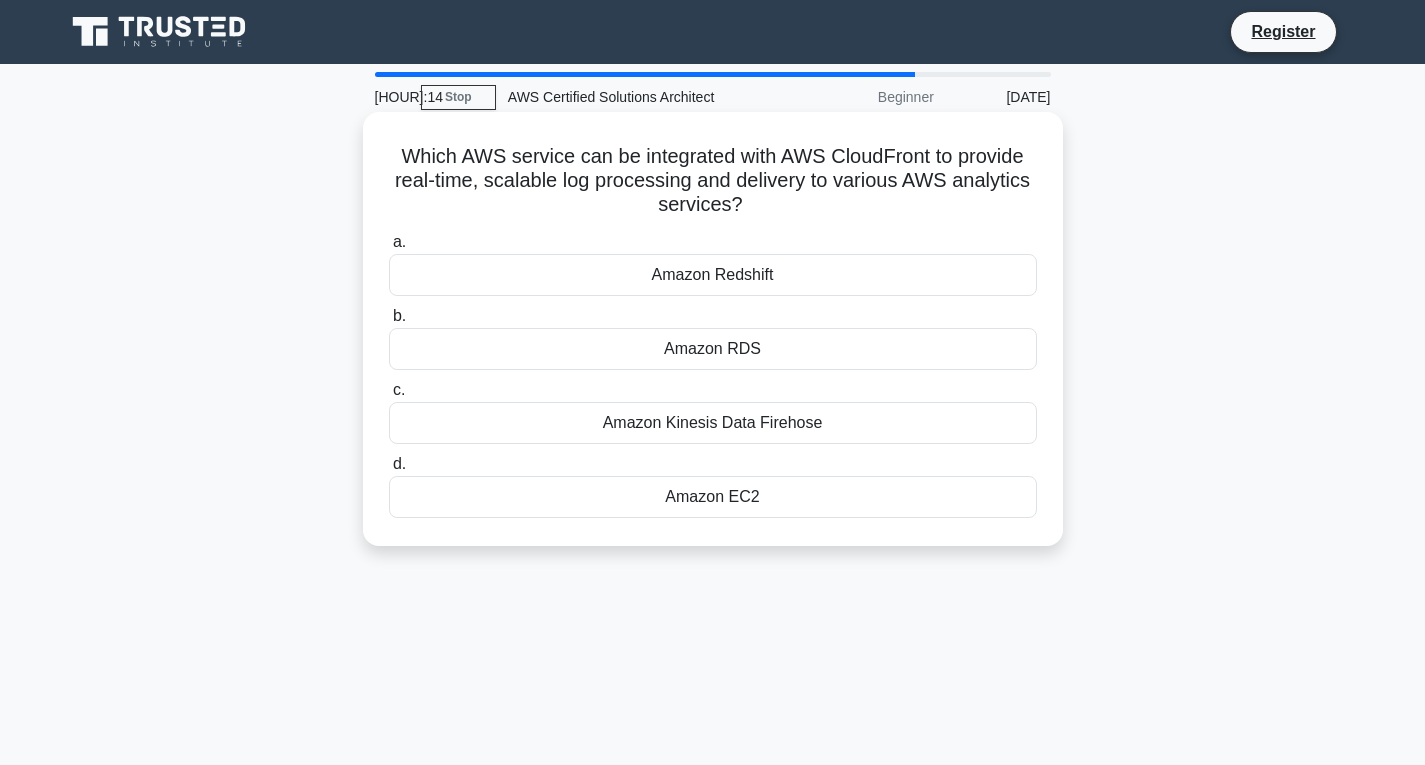 click on "Amazon Kinesis Data Firehose" at bounding box center [713, 423] 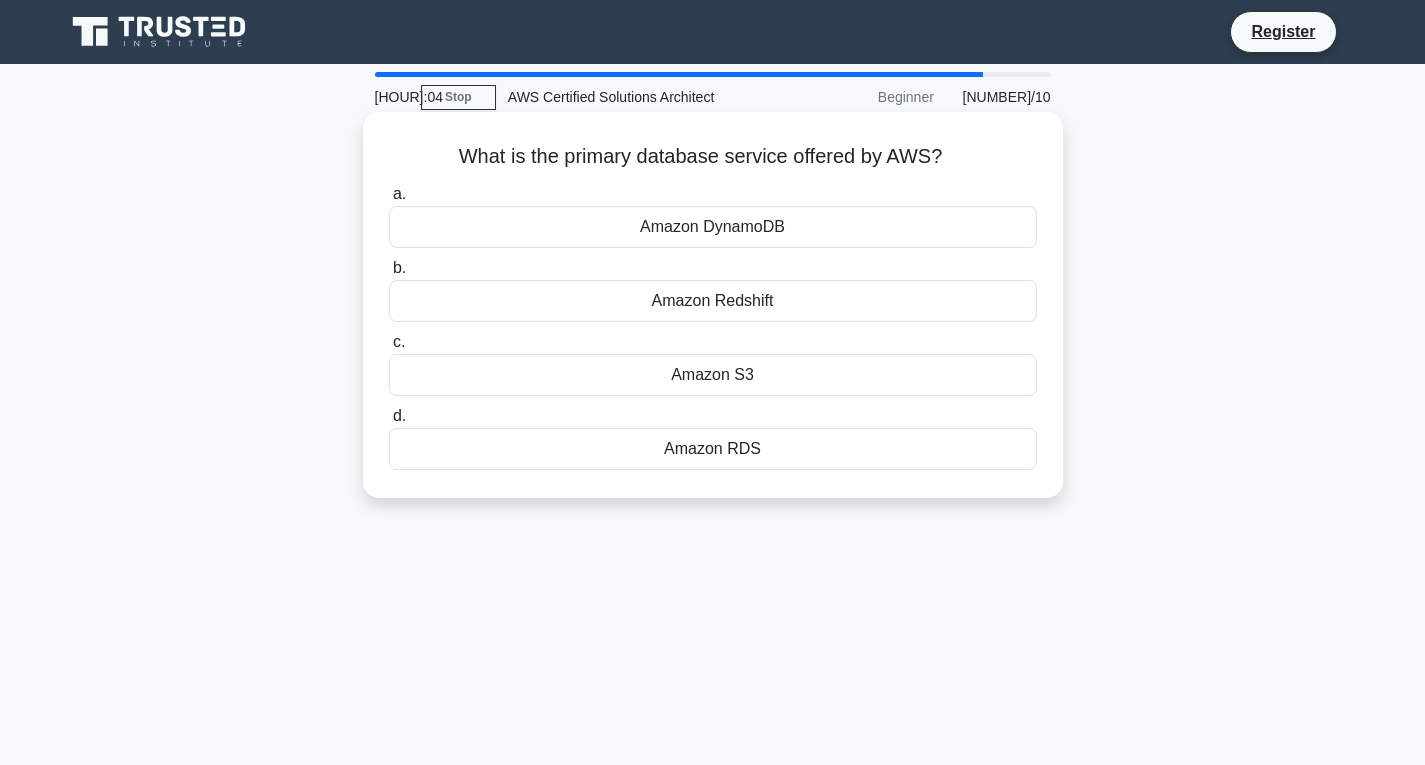 click on "Amazon RDS" at bounding box center (713, 449) 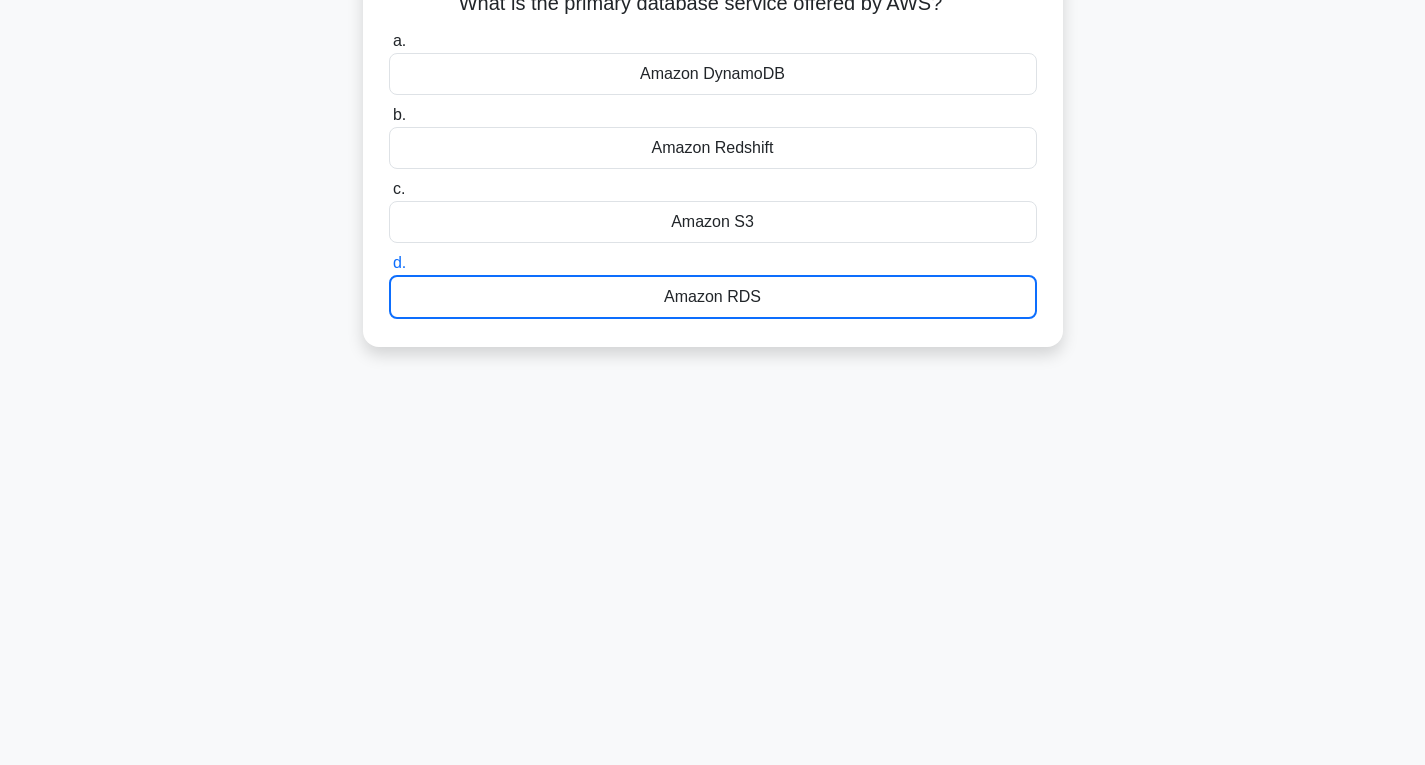 scroll, scrollTop: 315, scrollLeft: 0, axis: vertical 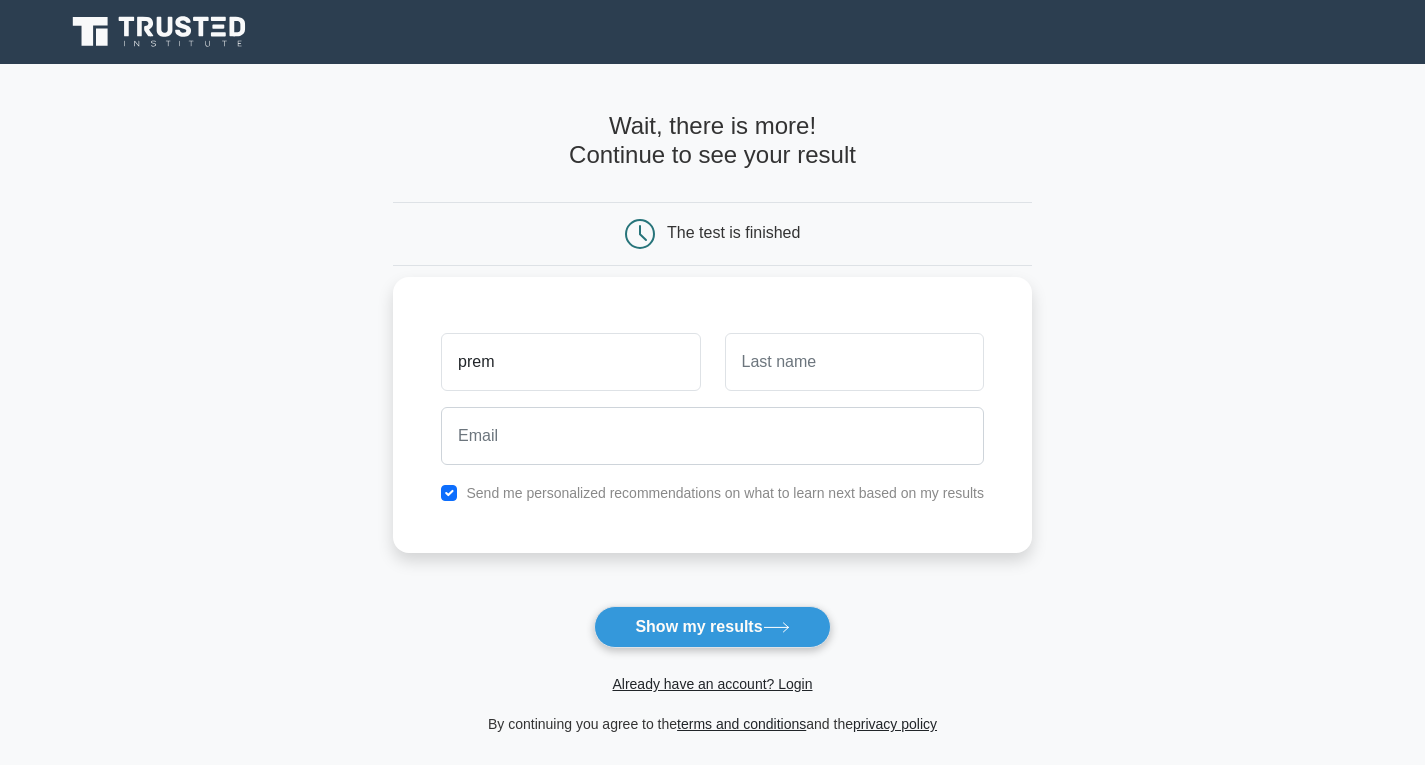 type on "prem" 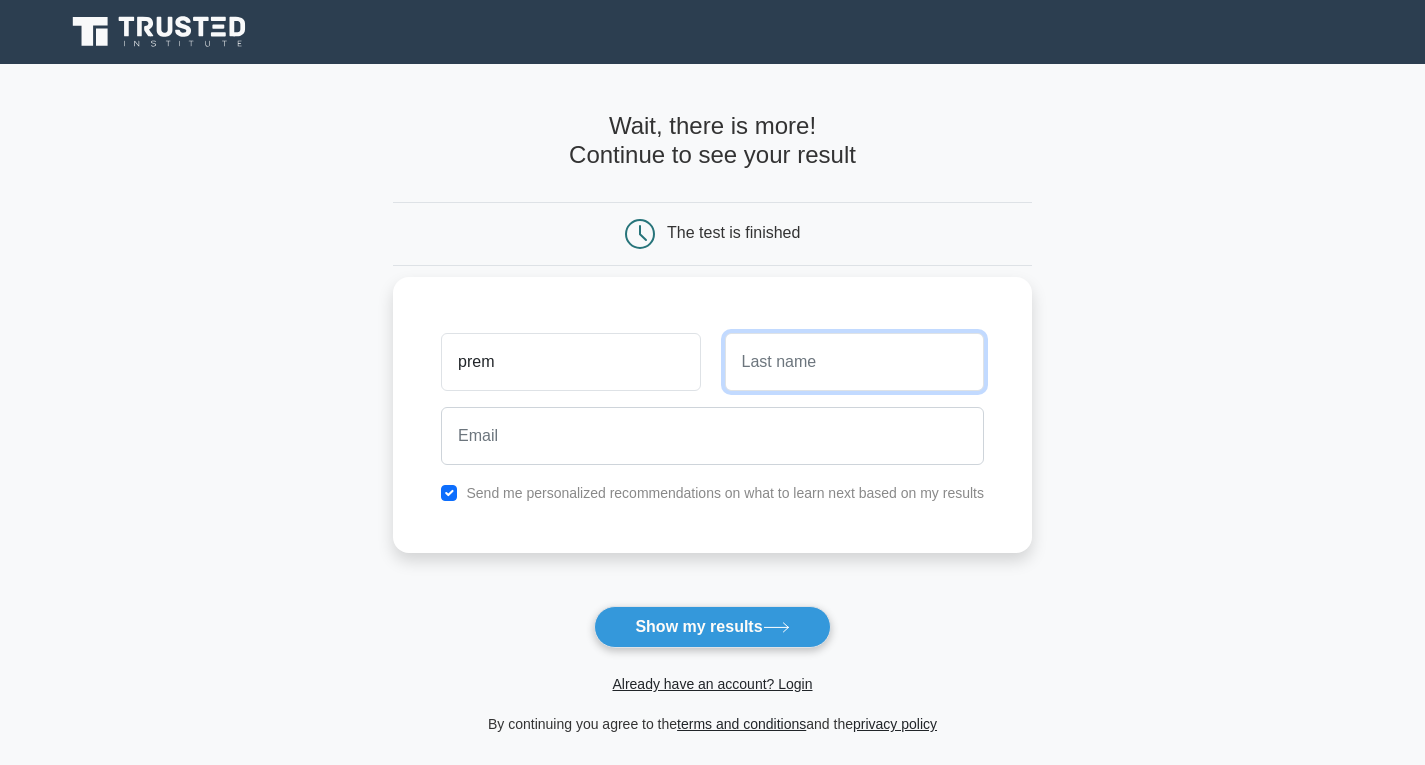 click at bounding box center (854, 362) 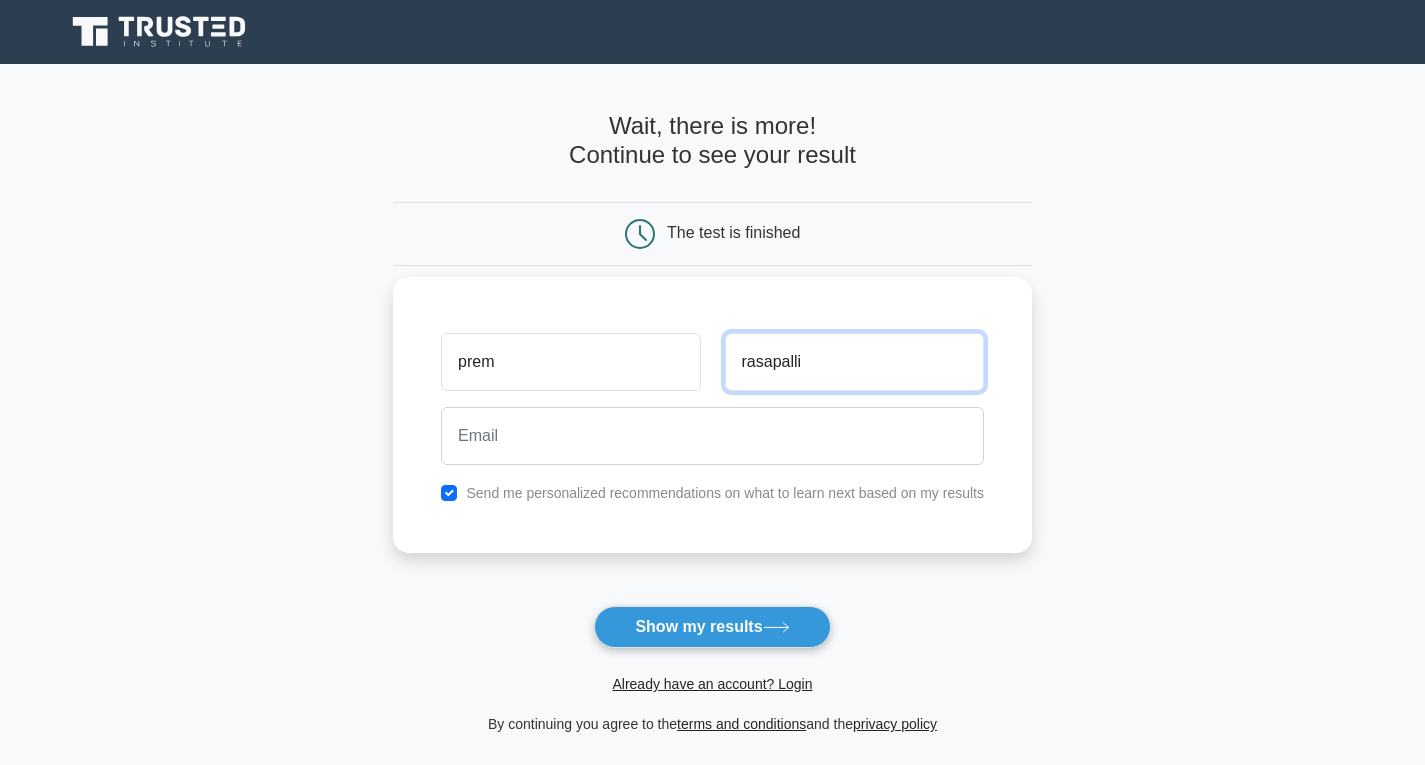 type on "rasapalli" 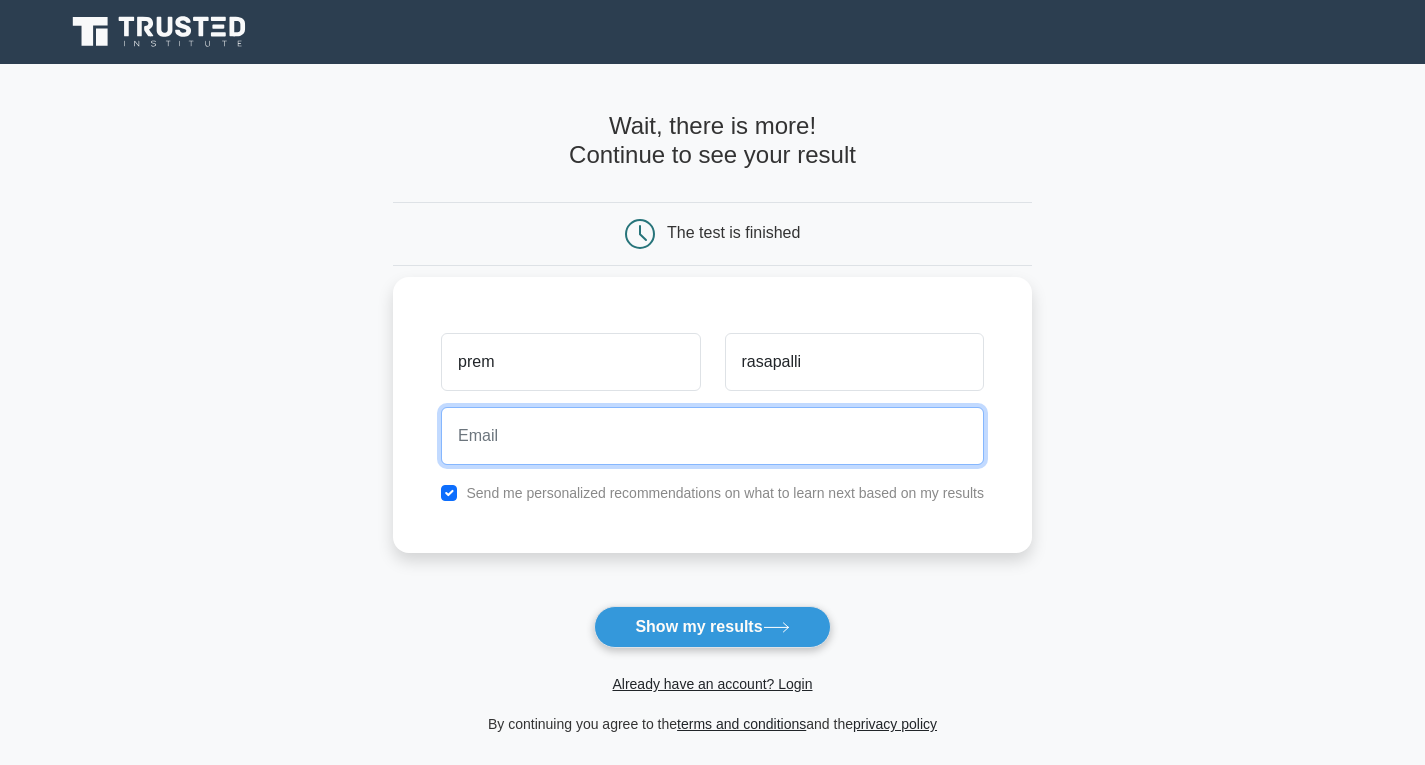 click at bounding box center [712, 436] 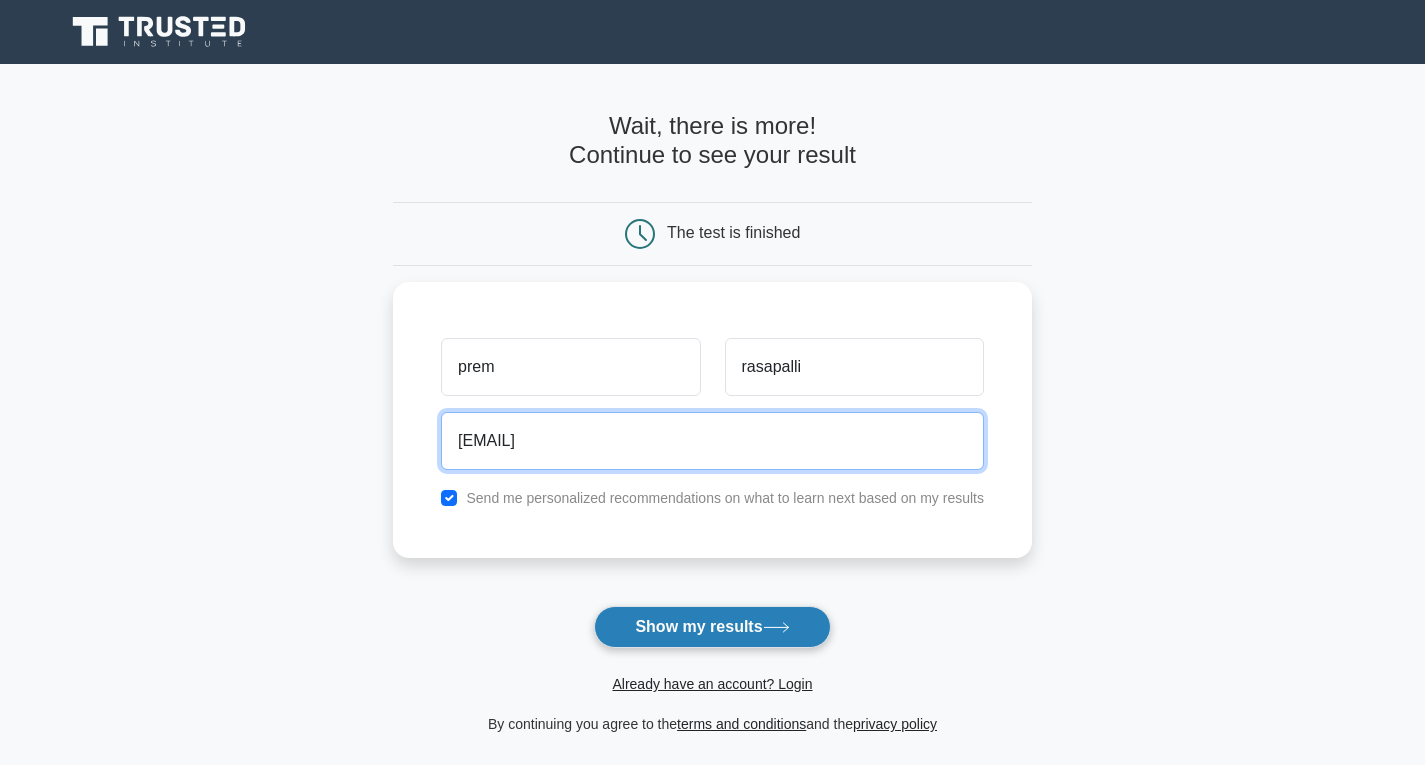 type on "[EMAIL]" 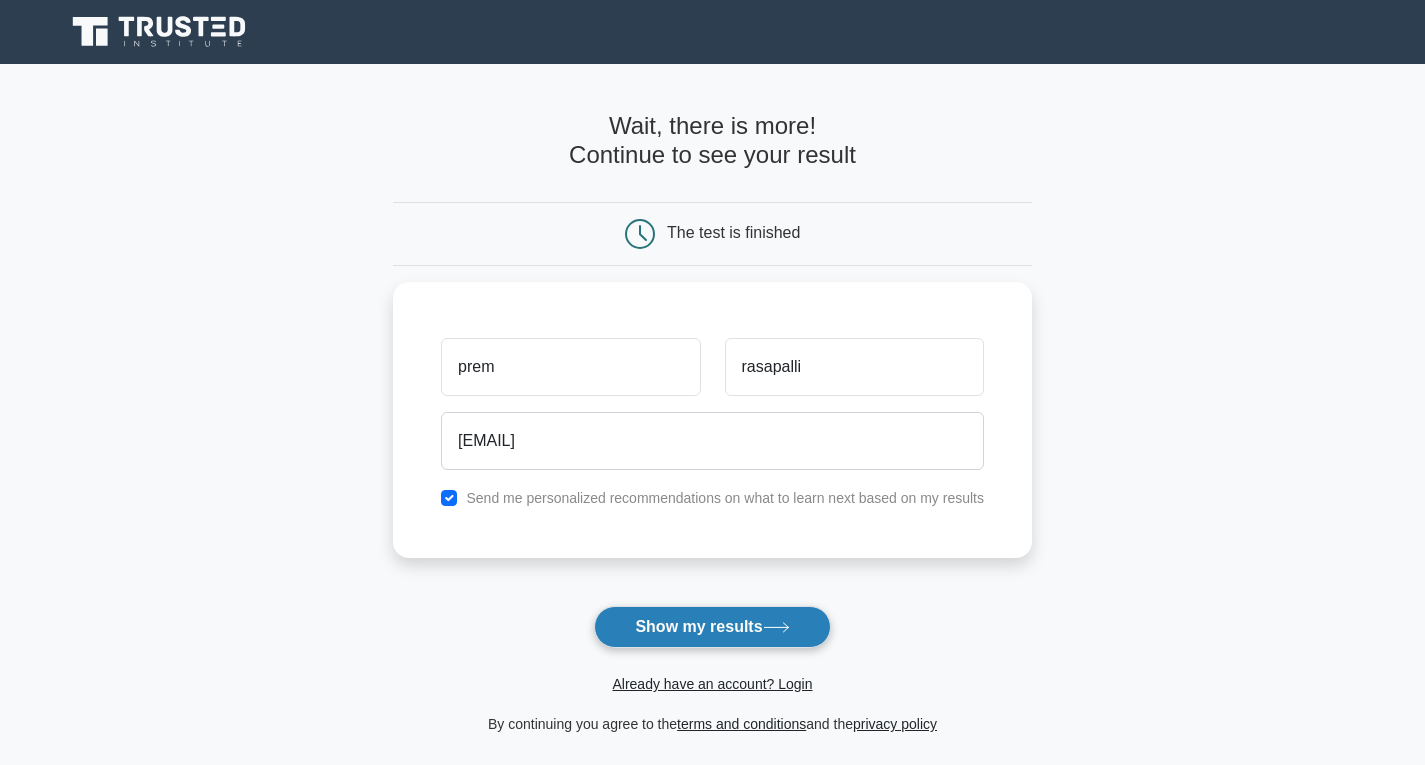 click on "Show my results" at bounding box center [712, 627] 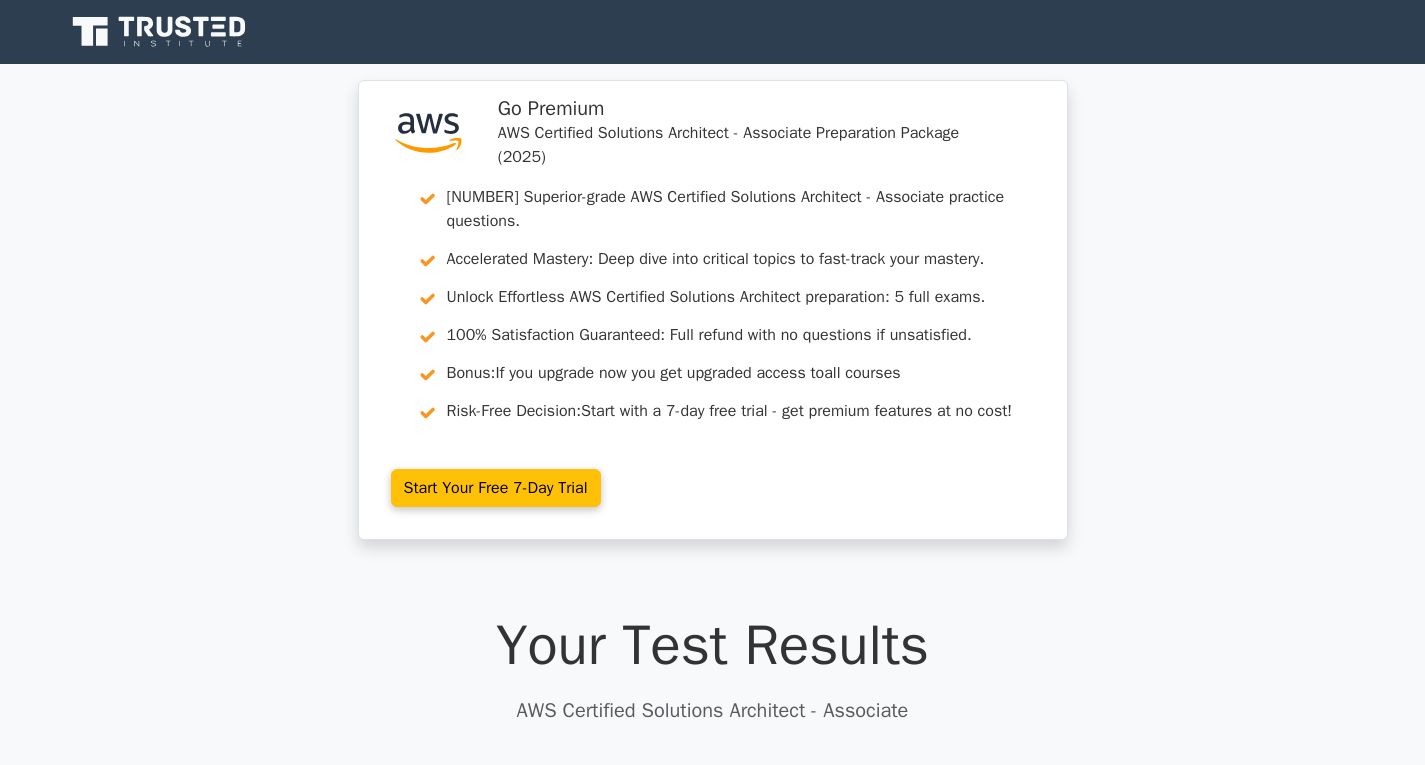 scroll, scrollTop: 0, scrollLeft: 0, axis: both 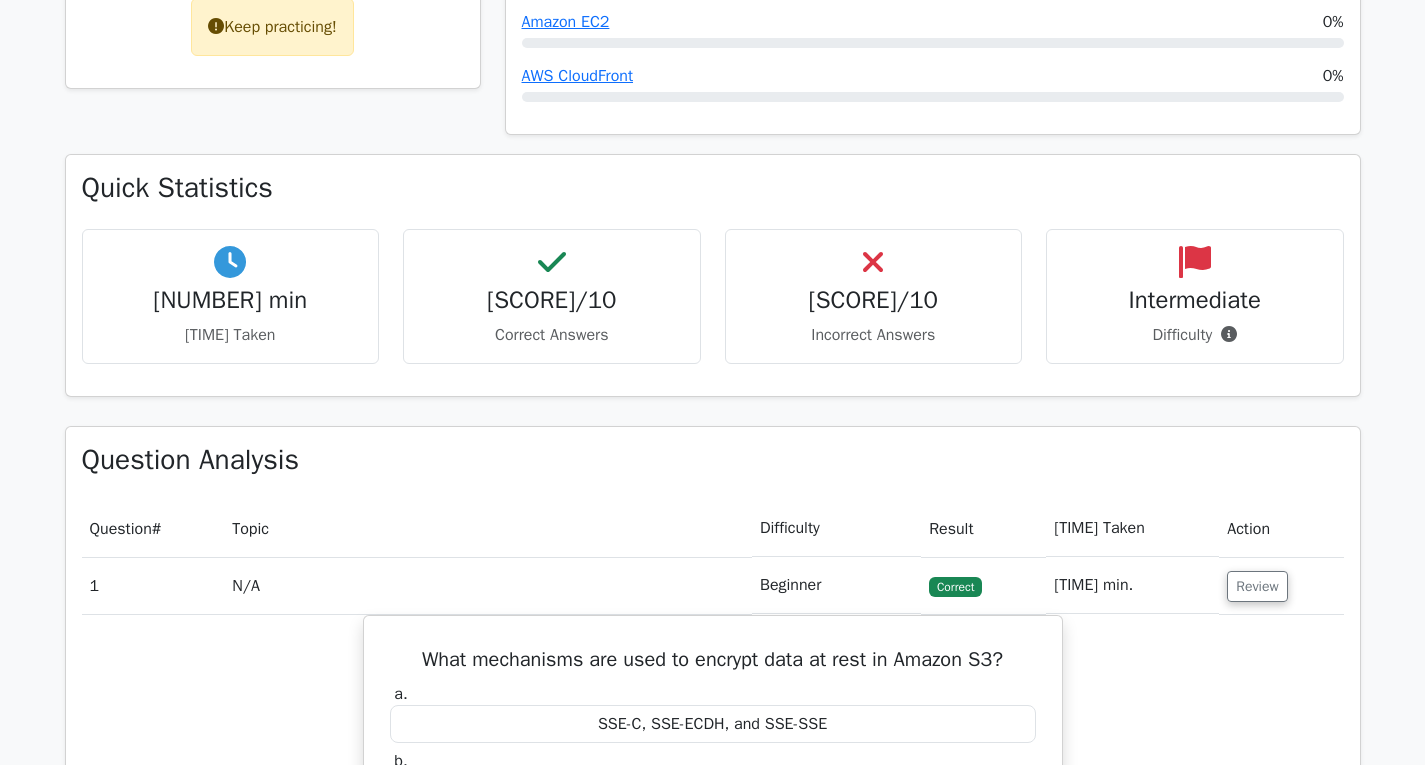 click on "2/10
Incorrect Answers" at bounding box center (231, 296) 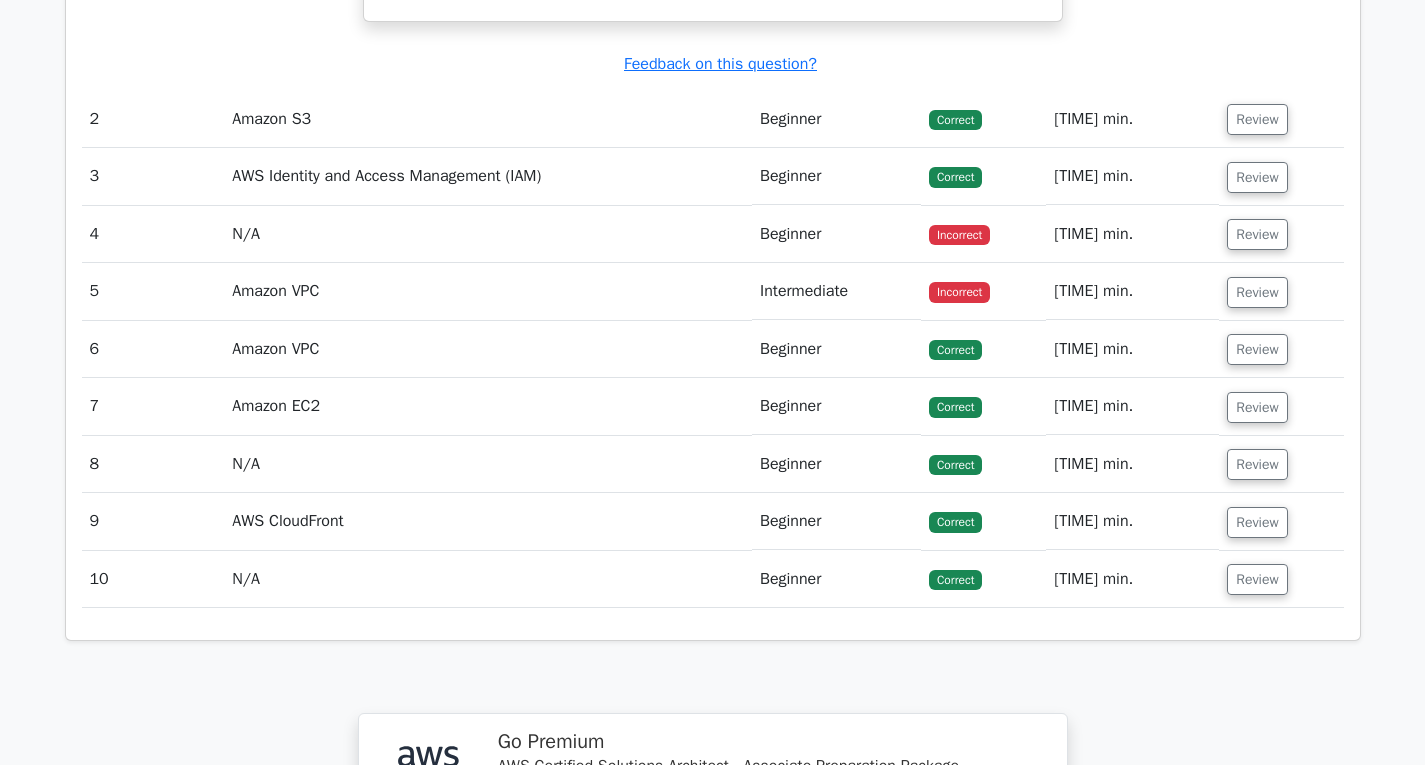 scroll, scrollTop: 2200, scrollLeft: 0, axis: vertical 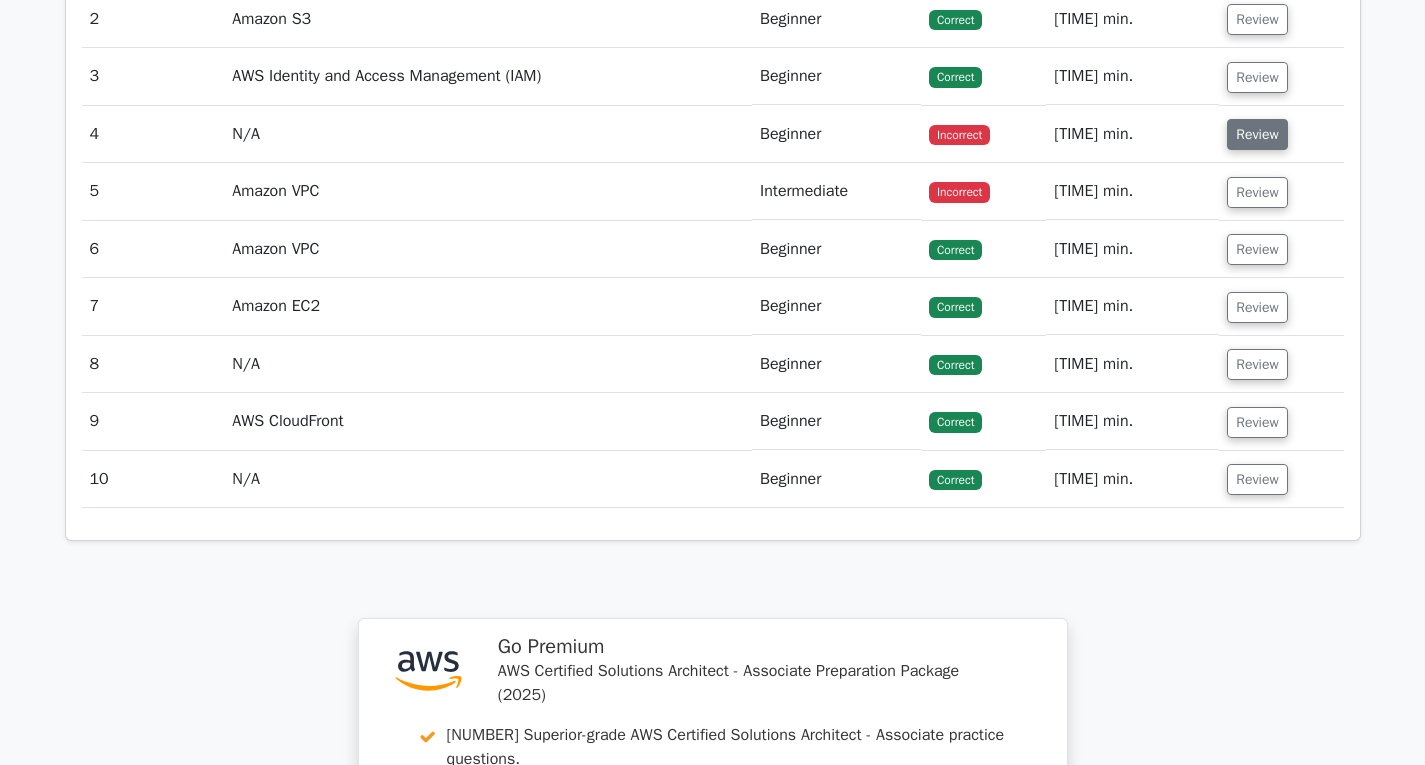 click on "Review" at bounding box center (1257, 134) 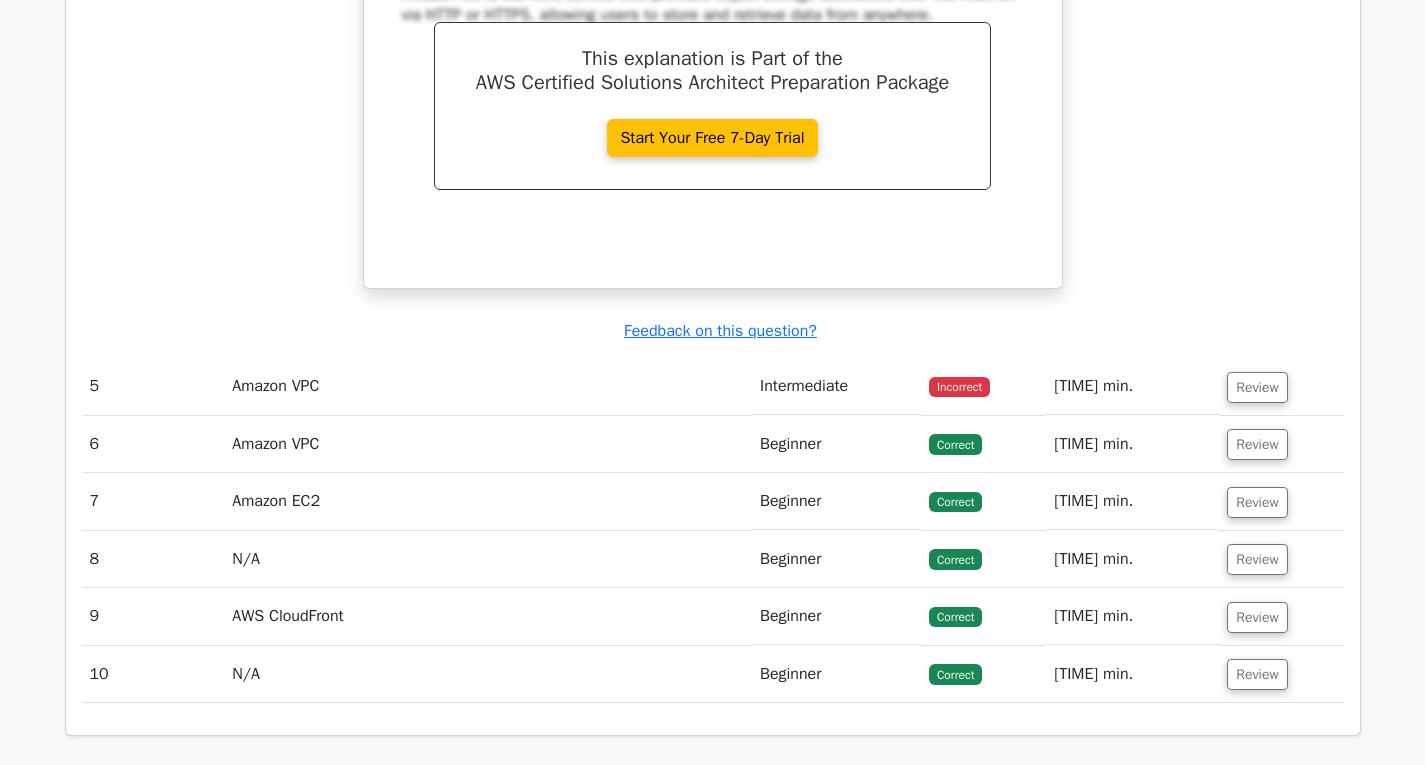 scroll, scrollTop: 2900, scrollLeft: 0, axis: vertical 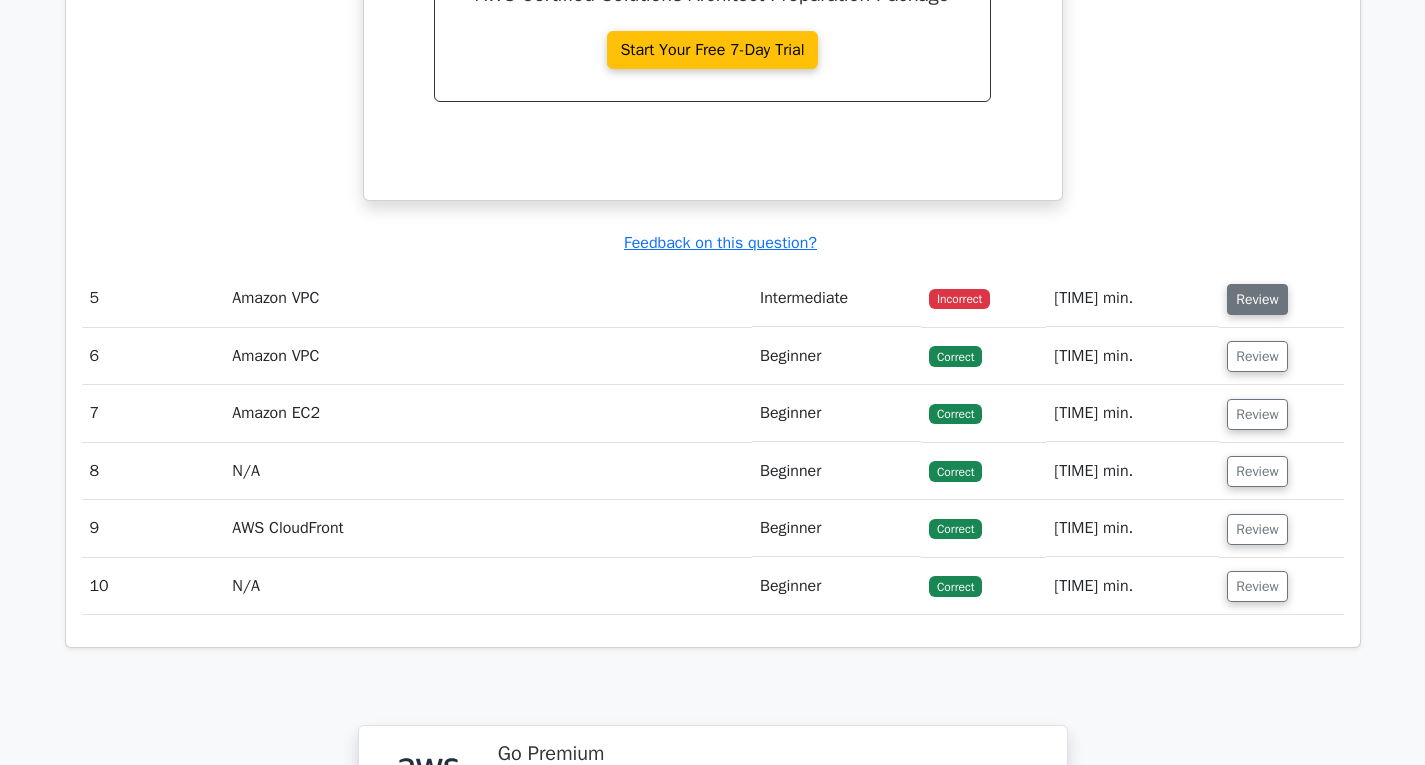 click on "Review" at bounding box center [1257, 299] 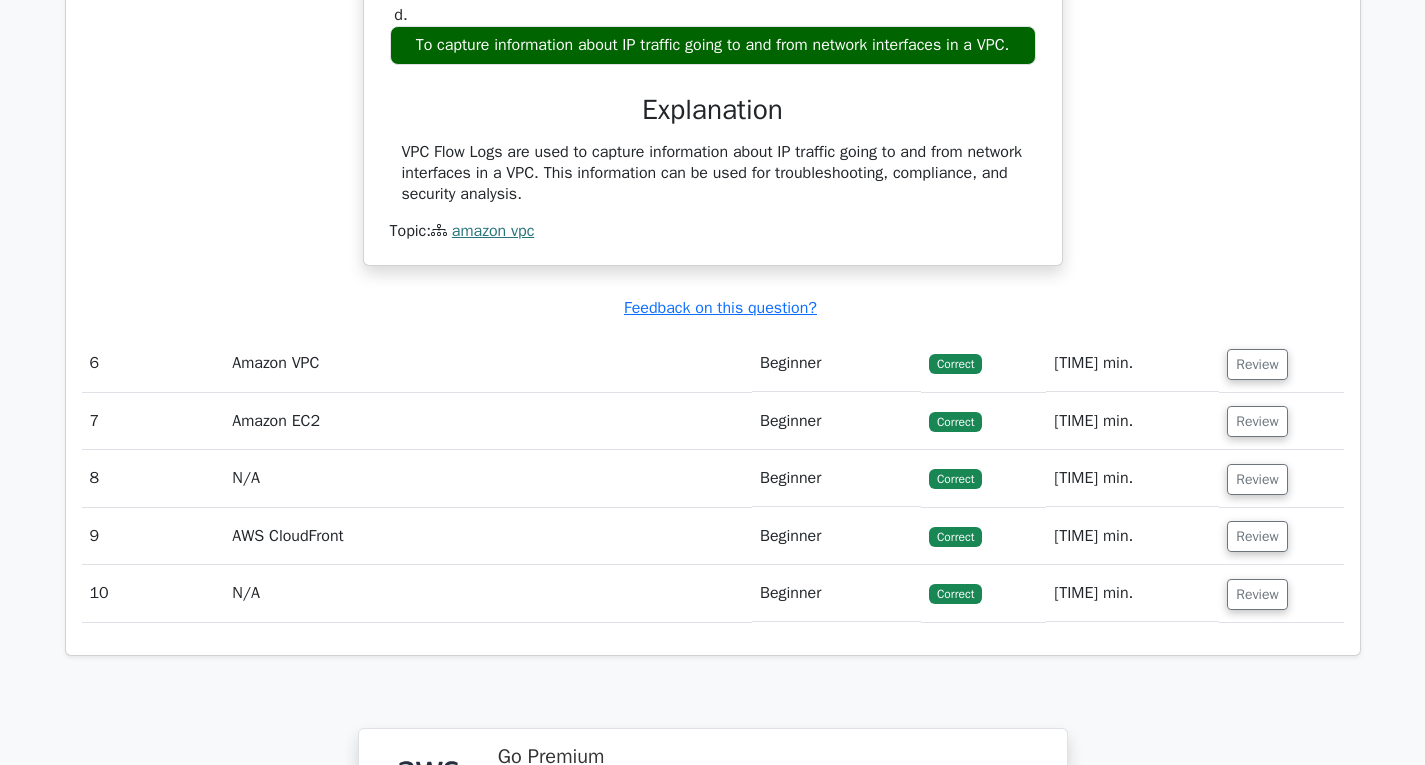 scroll, scrollTop: 3200, scrollLeft: 0, axis: vertical 